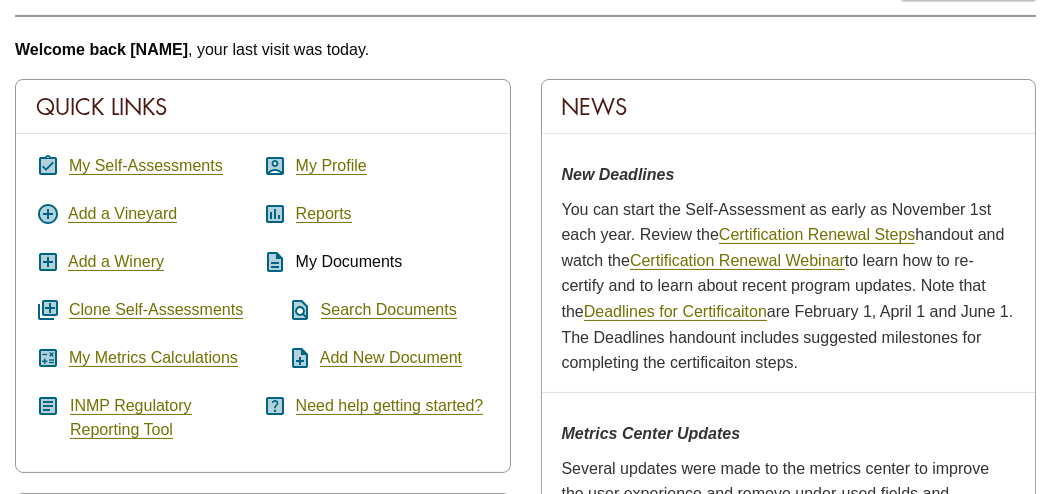 scroll, scrollTop: 300, scrollLeft: 0, axis: vertical 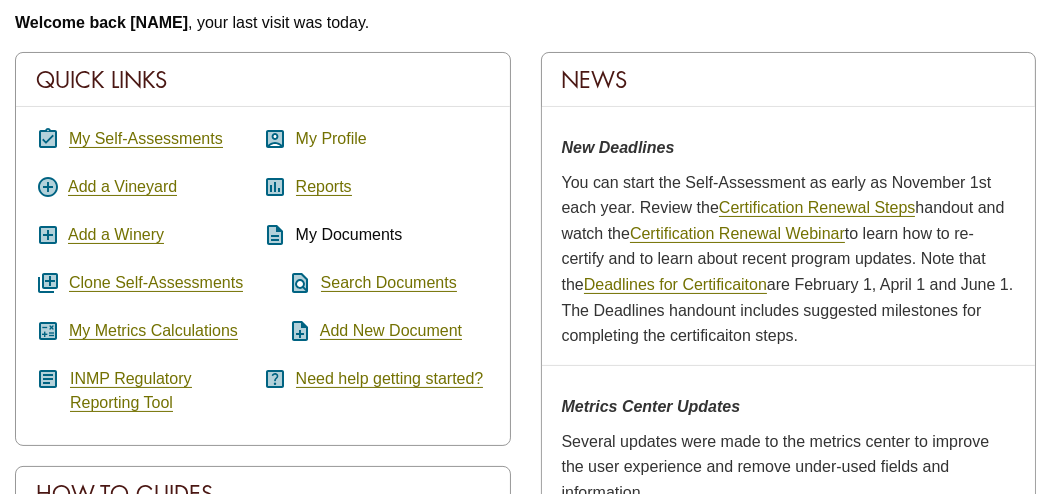 click on "My Profile" at bounding box center [331, 139] 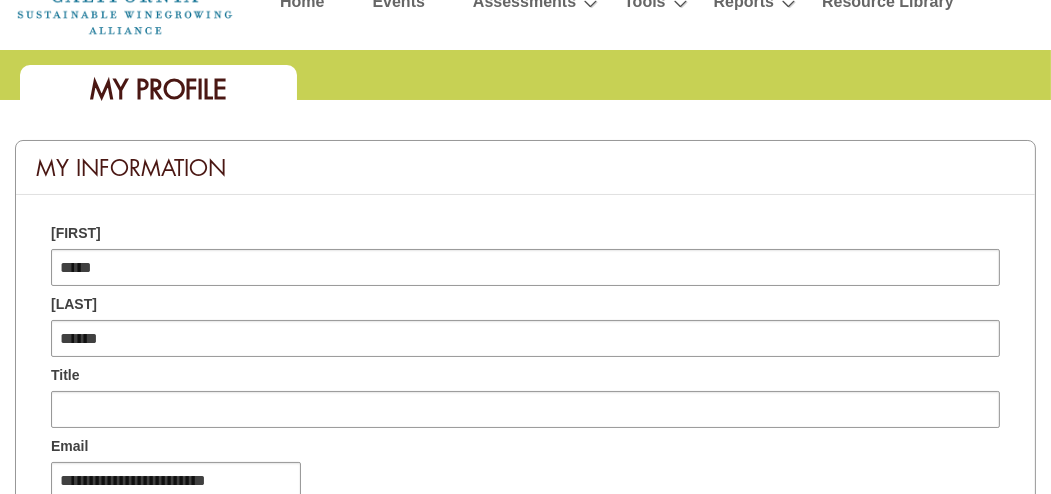 scroll, scrollTop: 0, scrollLeft: 0, axis: both 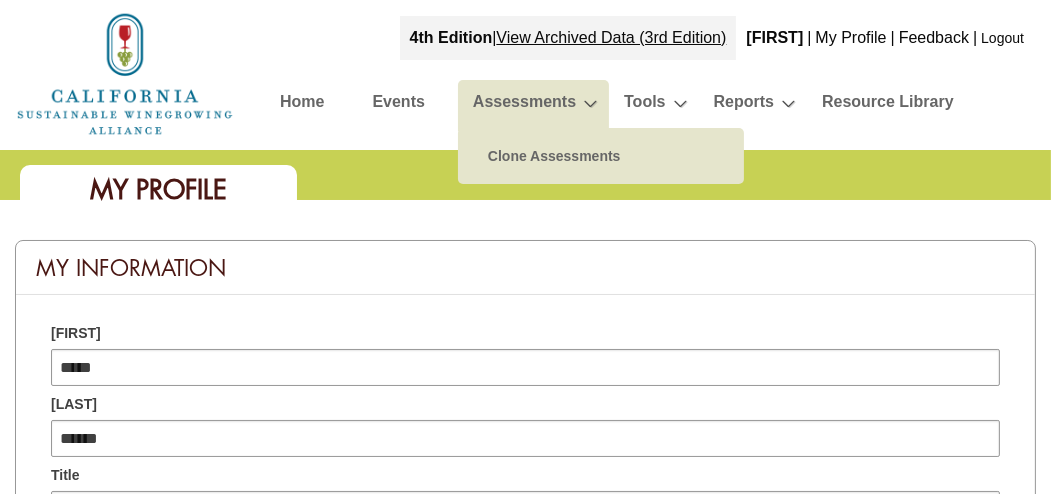 type on "********" 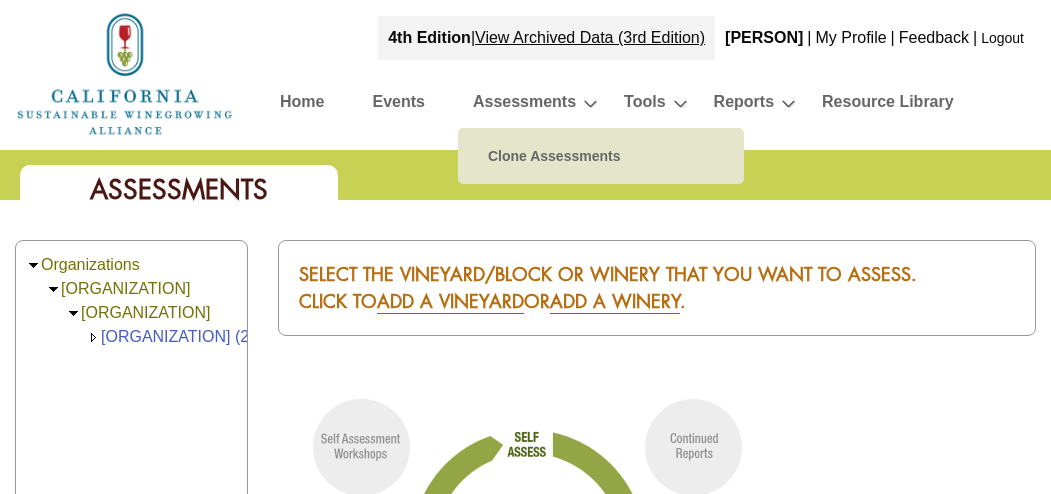 scroll, scrollTop: 0, scrollLeft: 0, axis: both 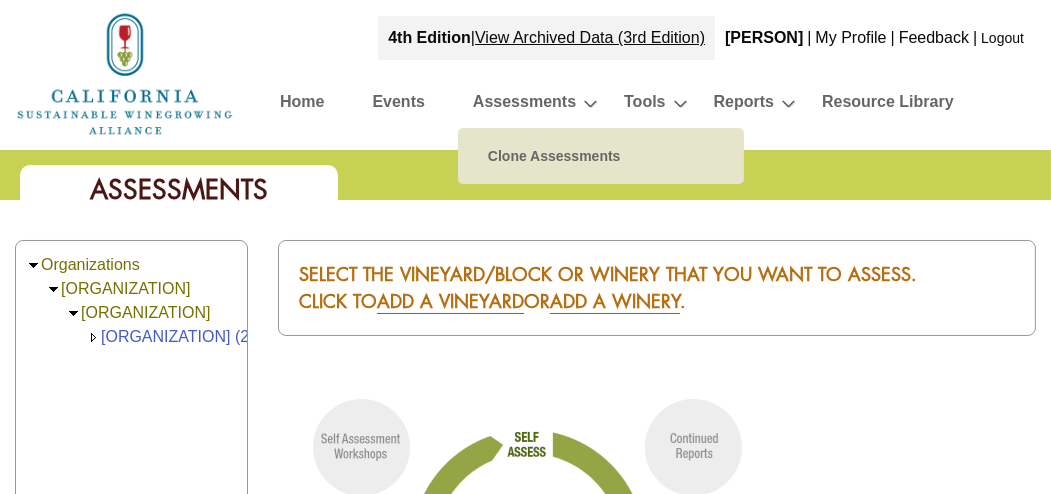 click on "Assessments" at bounding box center [524, 105] 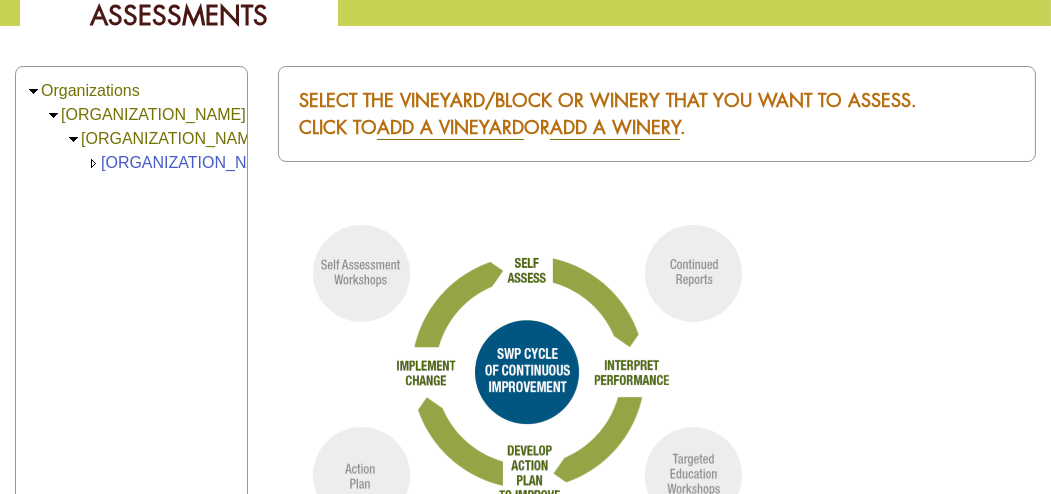 scroll, scrollTop: 200, scrollLeft: 0, axis: vertical 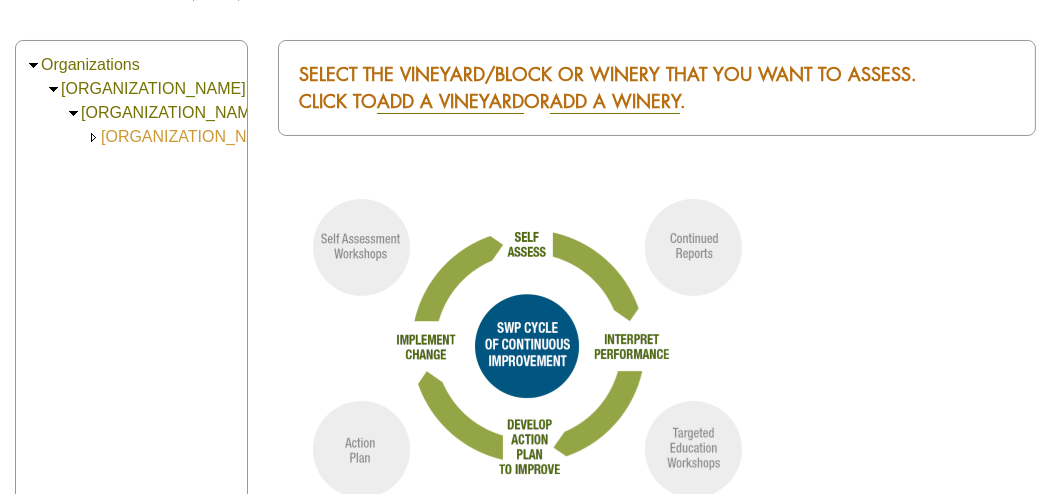 click on "Sandy Bend Vineyards (27.00)" at bounding box center [193, 136] 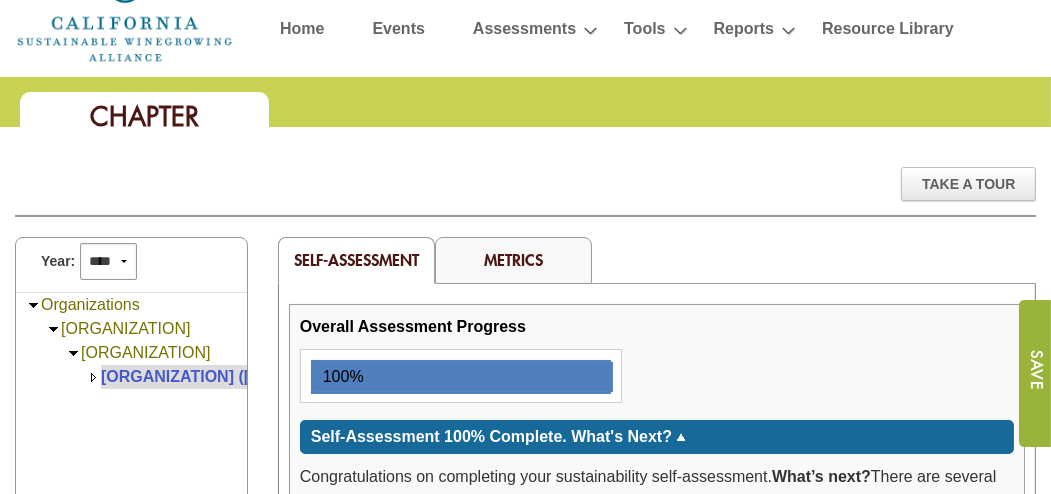 scroll, scrollTop: 100, scrollLeft: 0, axis: vertical 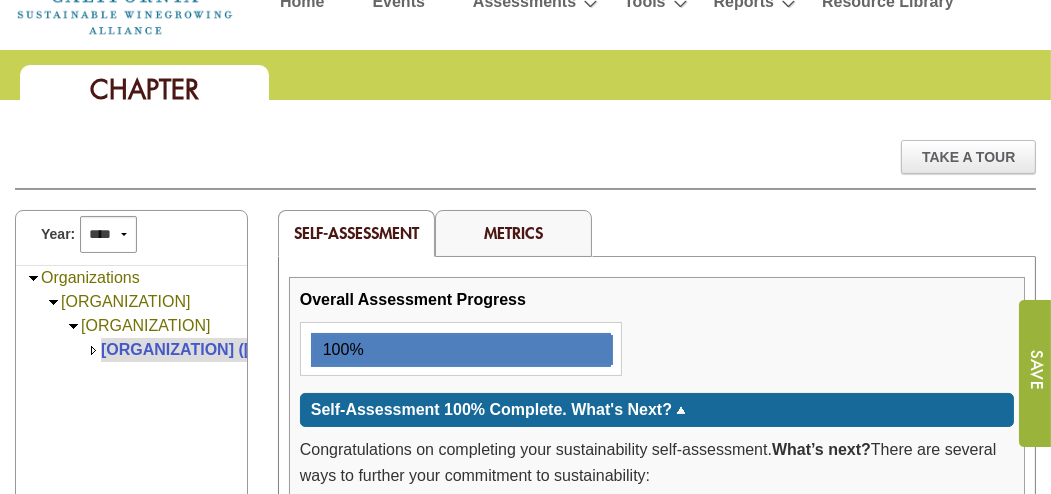 click on "Metrics" at bounding box center (513, 232) 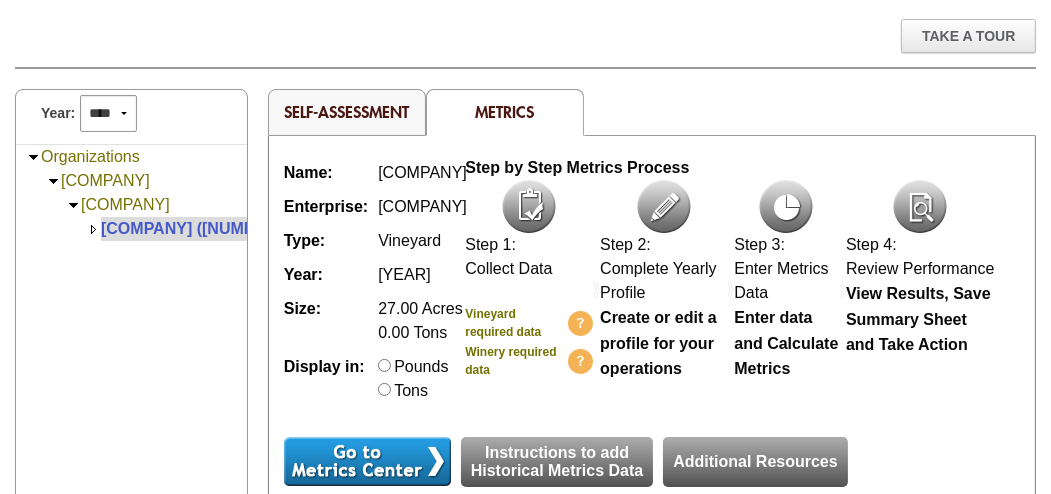 scroll, scrollTop: 200, scrollLeft: 0, axis: vertical 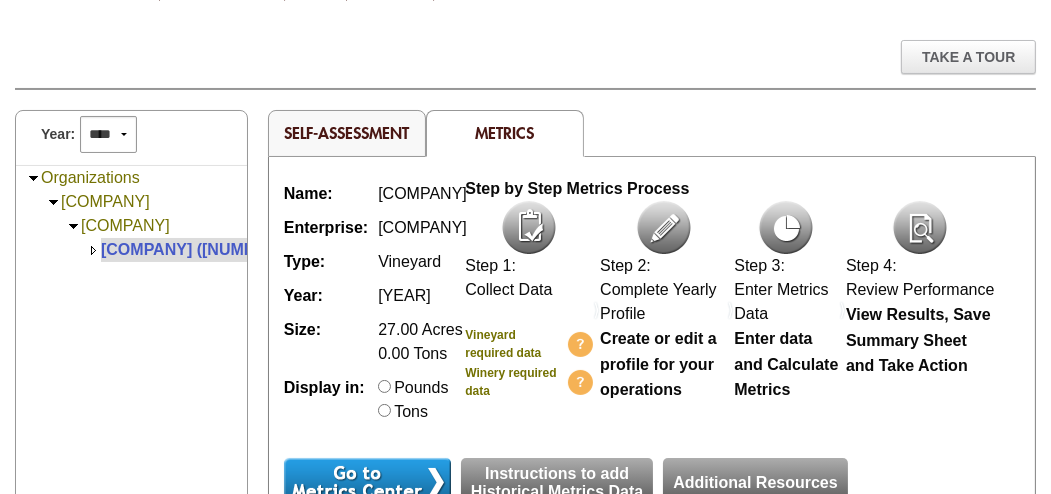 click at bounding box center (664, 227) 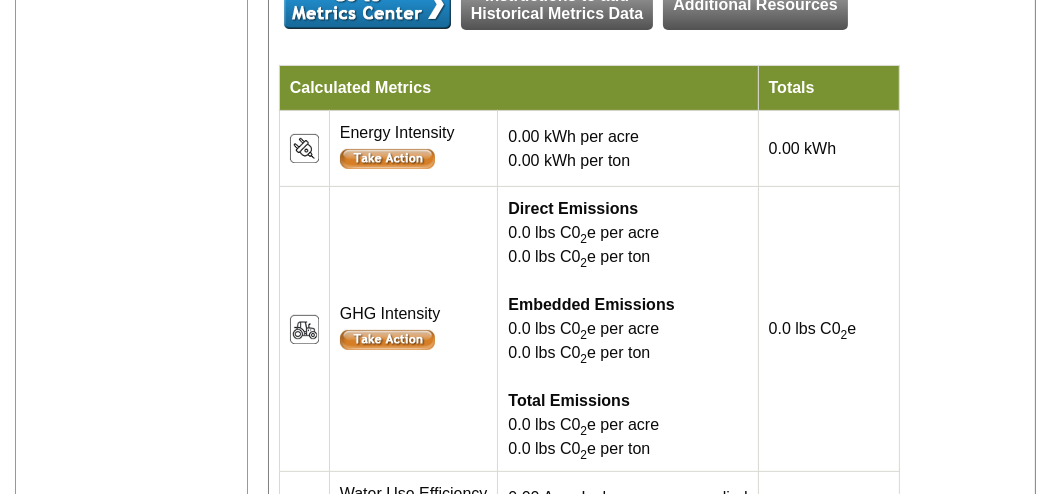 scroll, scrollTop: 700, scrollLeft: 0, axis: vertical 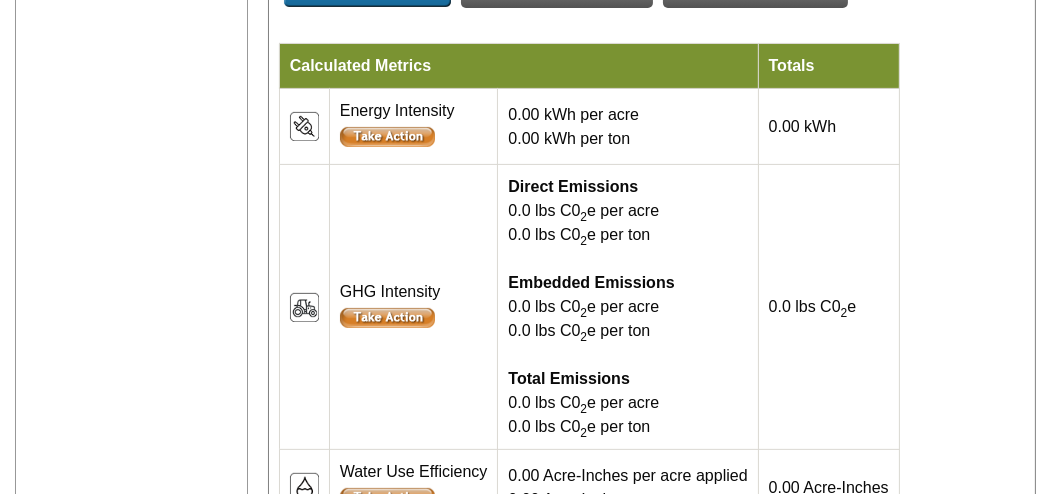 click at bounding box center [387, 137] 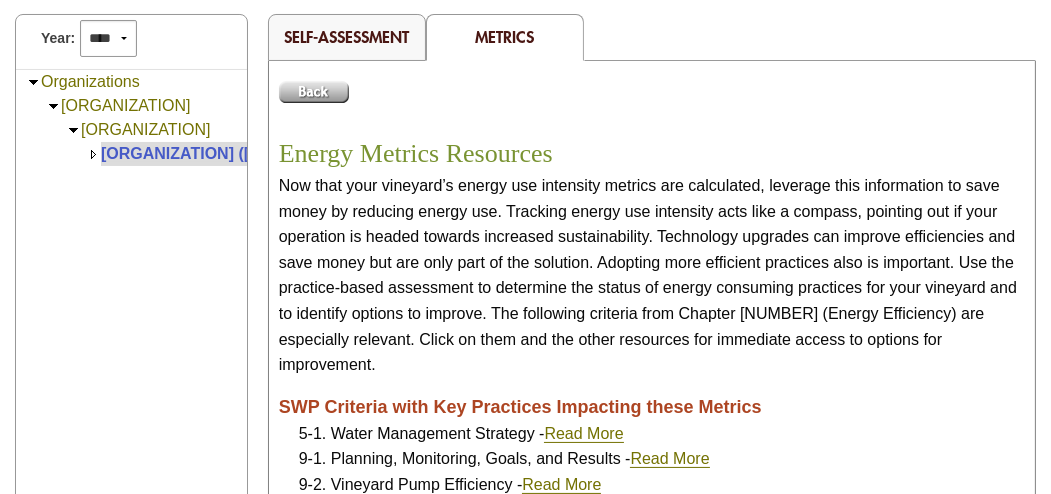 scroll, scrollTop: 26, scrollLeft: 0, axis: vertical 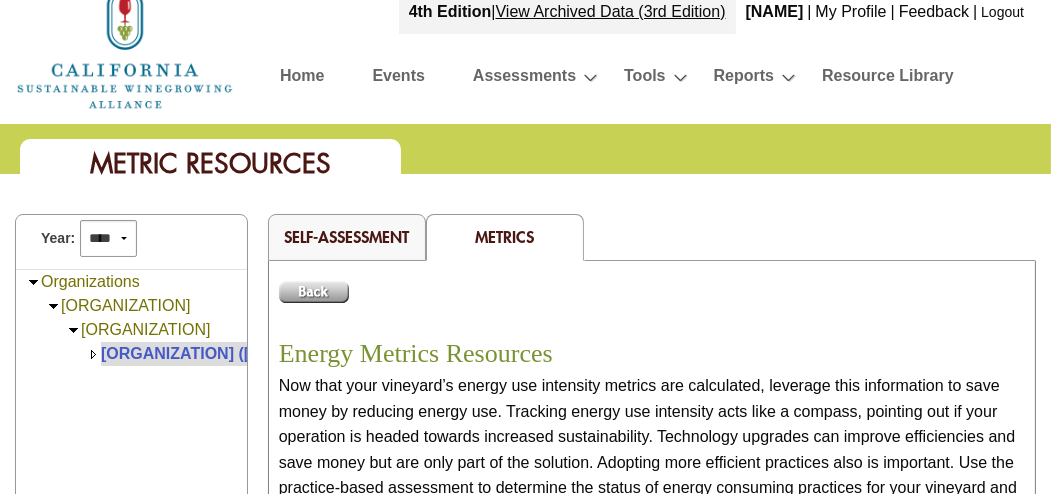 click at bounding box center (314, 292) 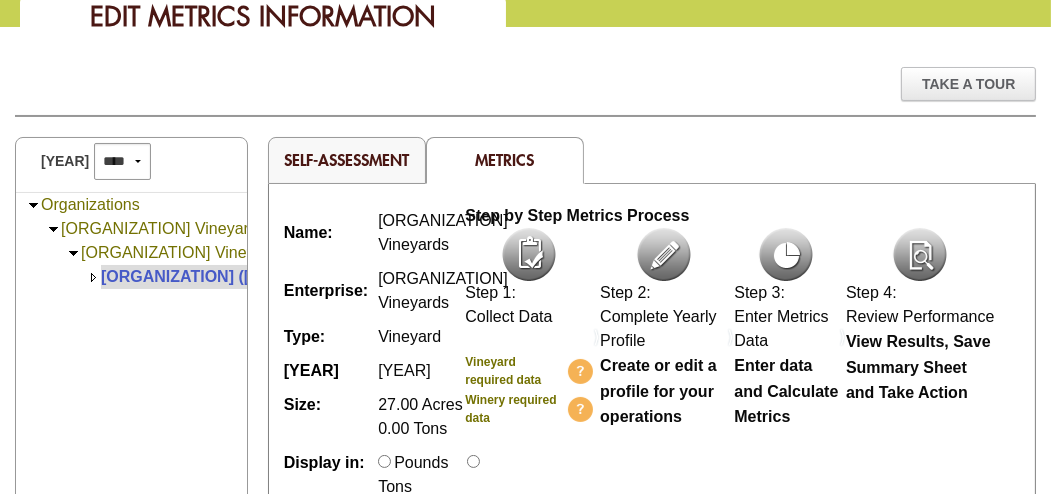 scroll, scrollTop: 200, scrollLeft: 0, axis: vertical 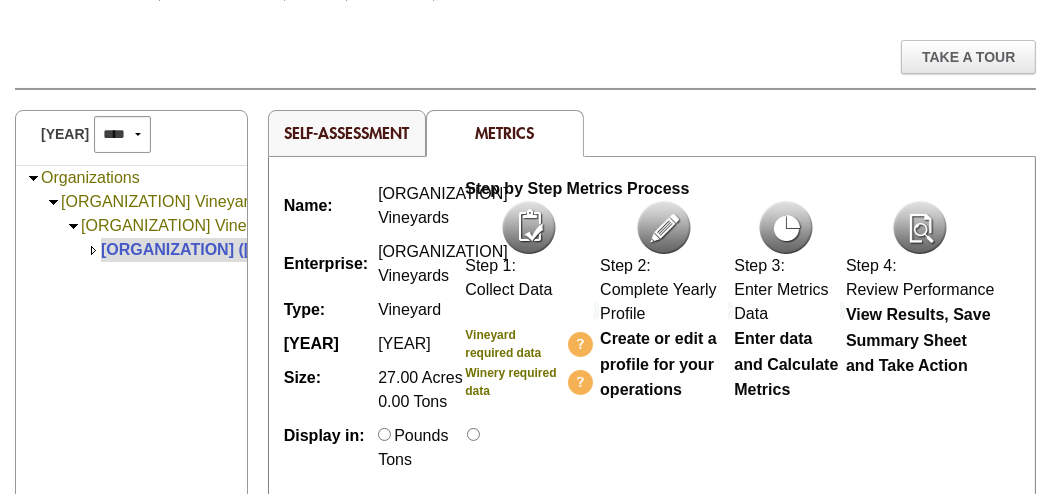 click on "[COMPANY]" at bounding box center [125, 201] 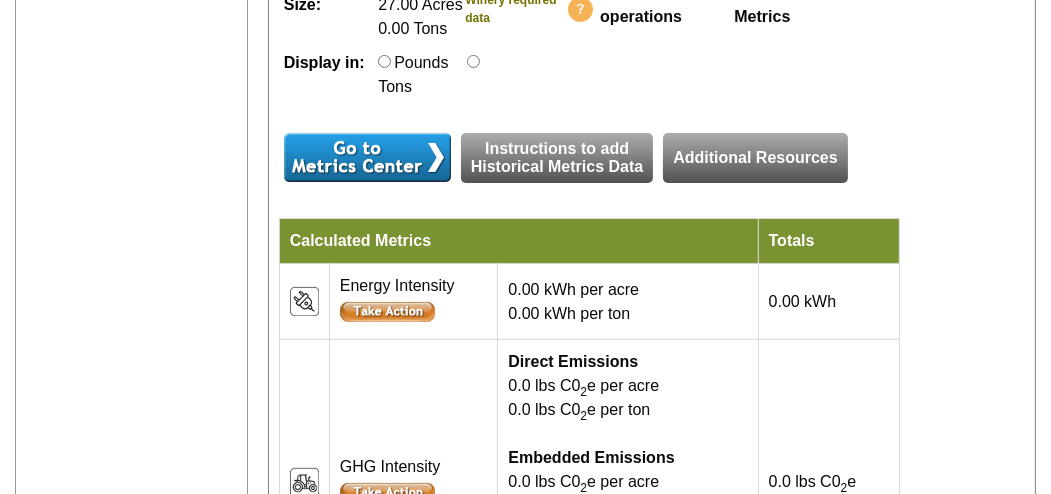 scroll, scrollTop: 600, scrollLeft: 0, axis: vertical 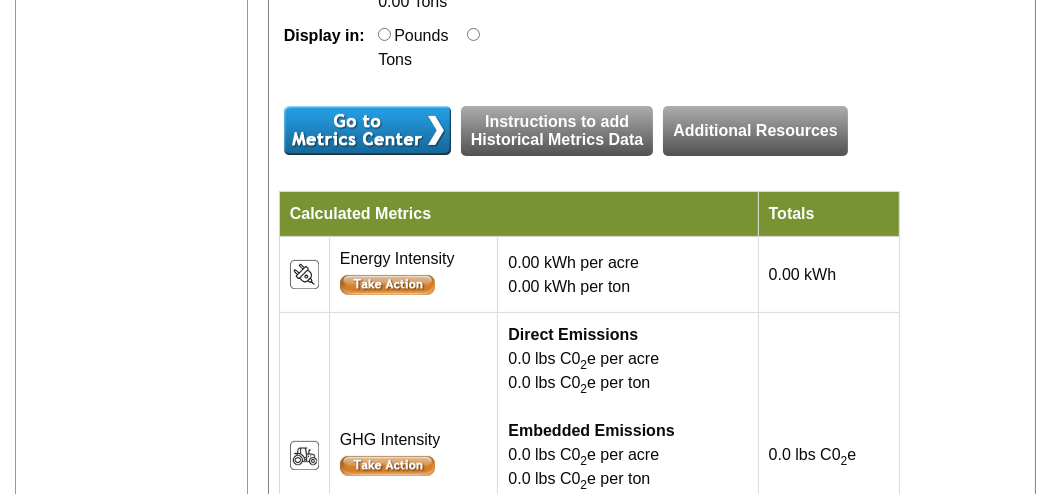 click at bounding box center [387, 237] 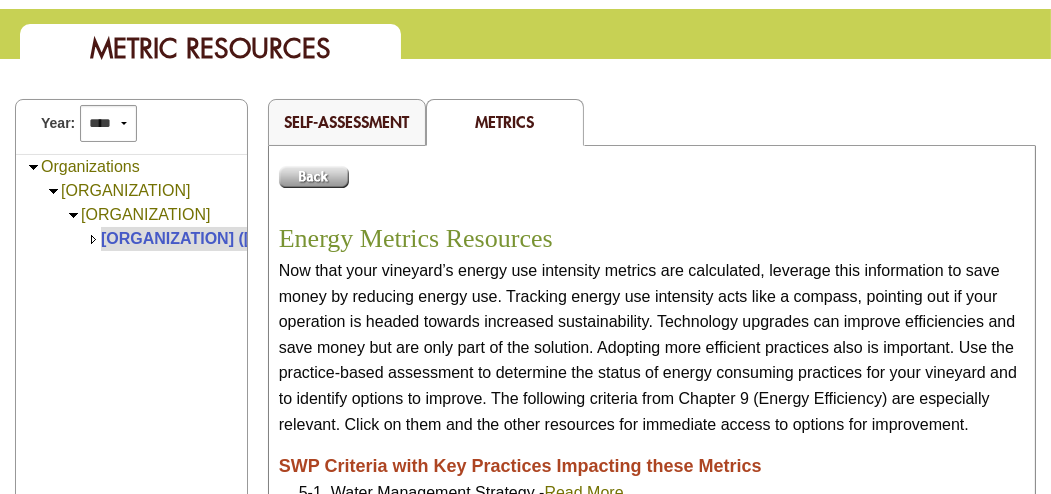scroll, scrollTop: 100, scrollLeft: 0, axis: vertical 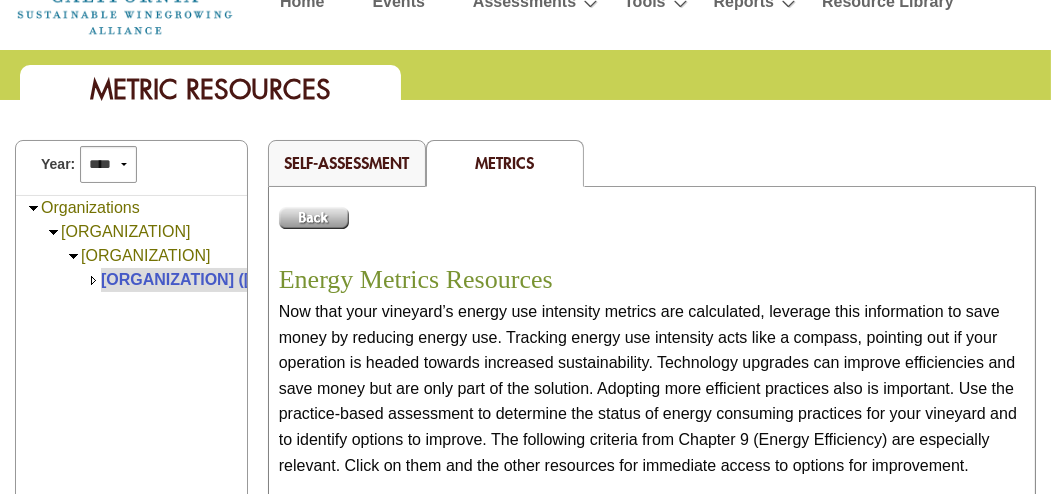 click at bounding box center (314, 218) 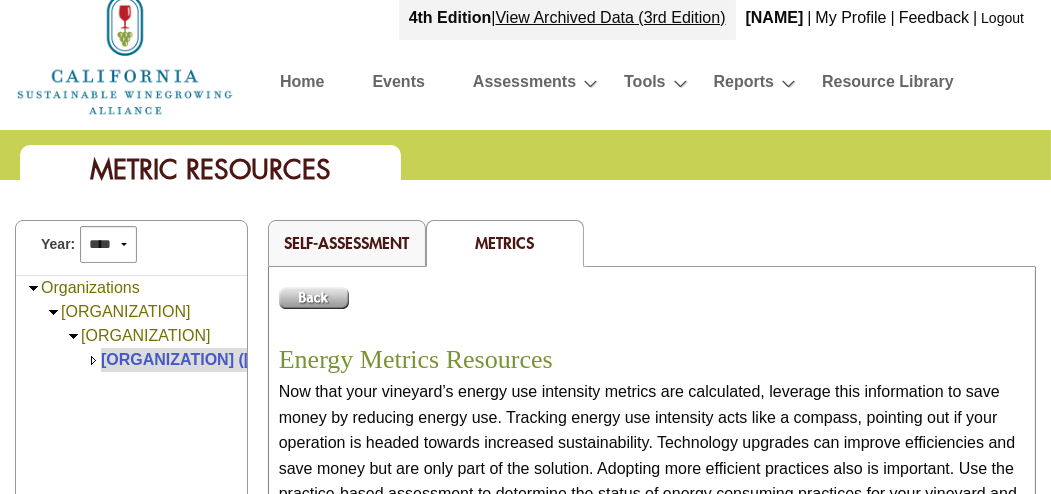 scroll, scrollTop: 0, scrollLeft: 0, axis: both 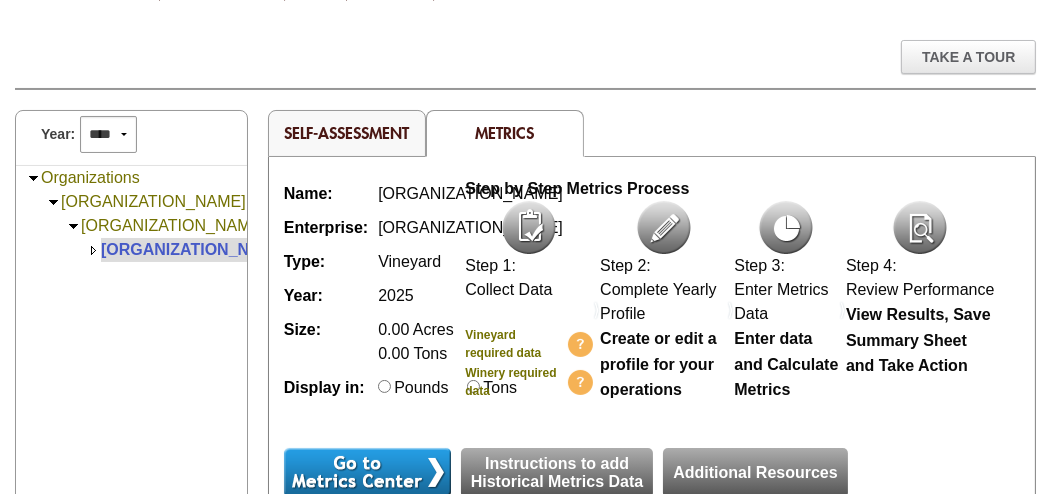 click on "Enter data and Calculate Metrics" at bounding box center (663, 364) 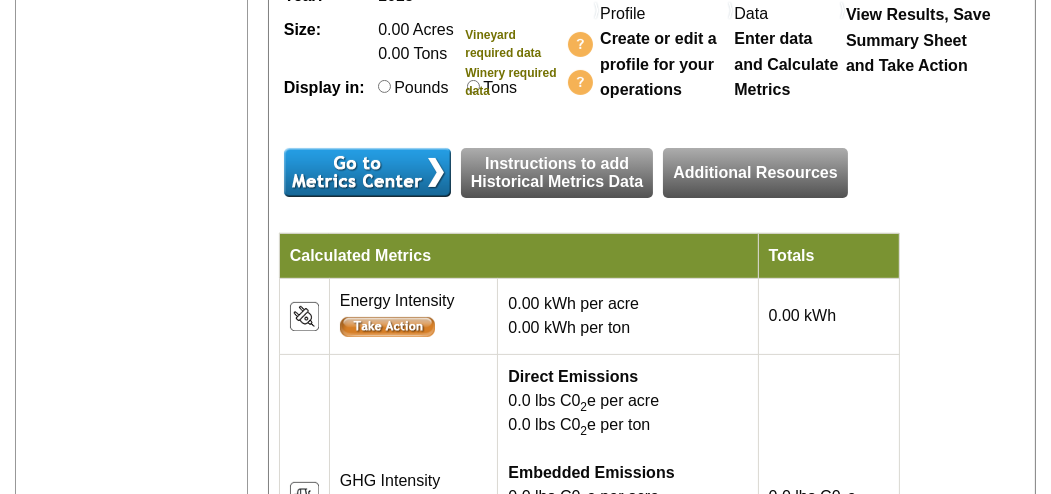scroll, scrollTop: 600, scrollLeft: 0, axis: vertical 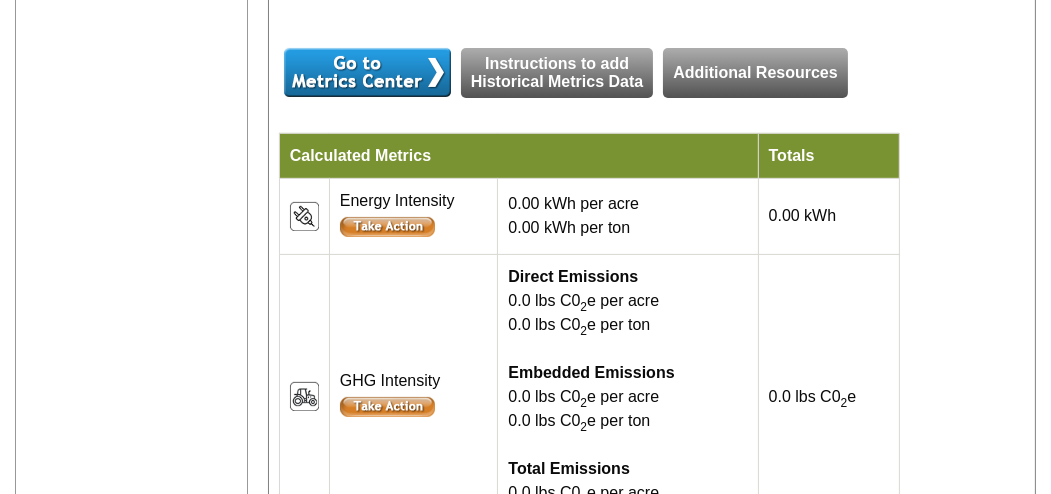 click on "Instructions to add Historical Metrics Data" at bounding box center [557, 83] 